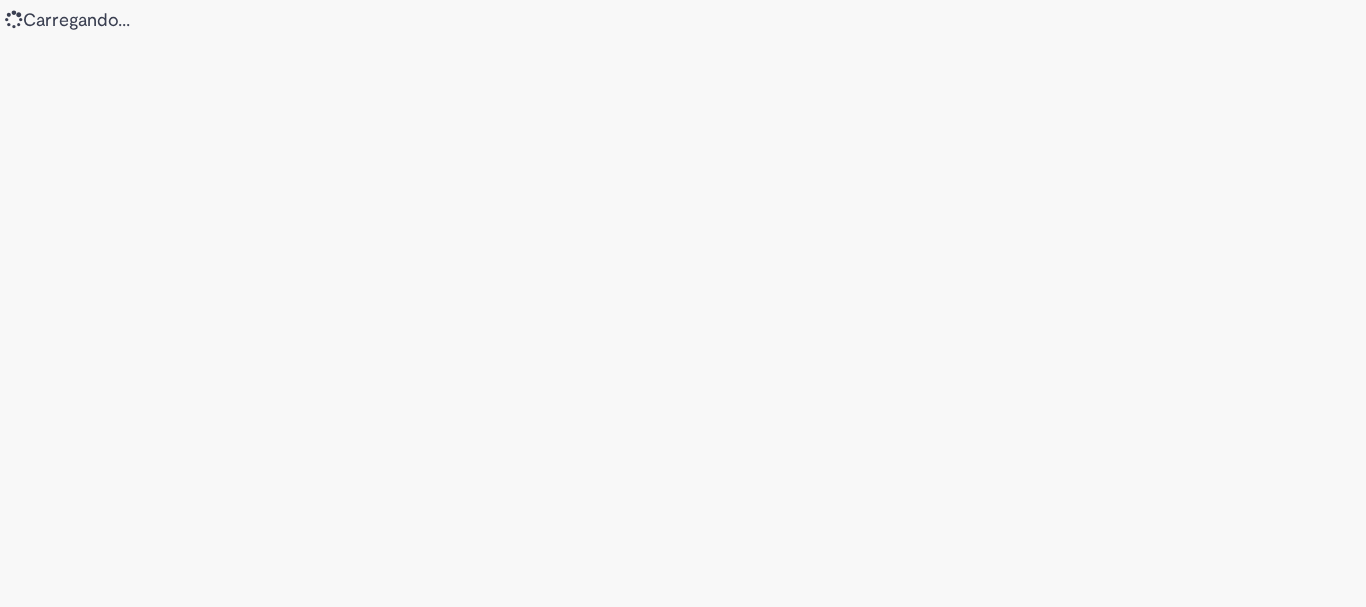 scroll, scrollTop: 0, scrollLeft: 0, axis: both 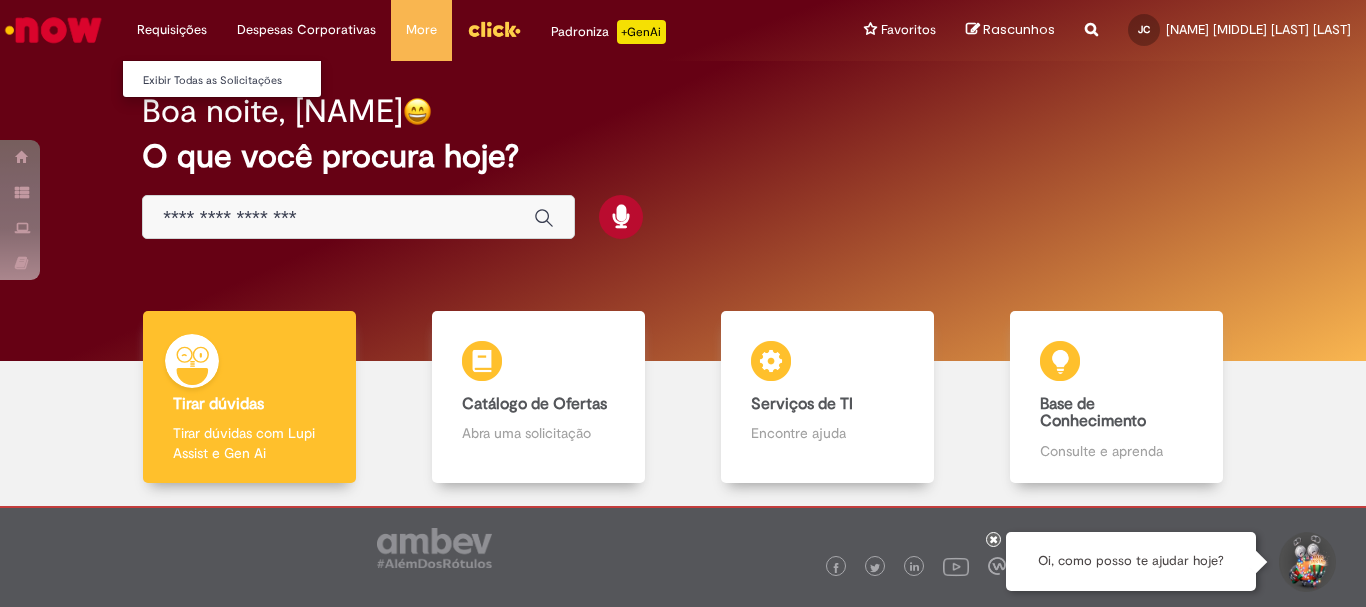 click on "Requisições
Exibir Todas as Solicitações" at bounding box center [172, 30] 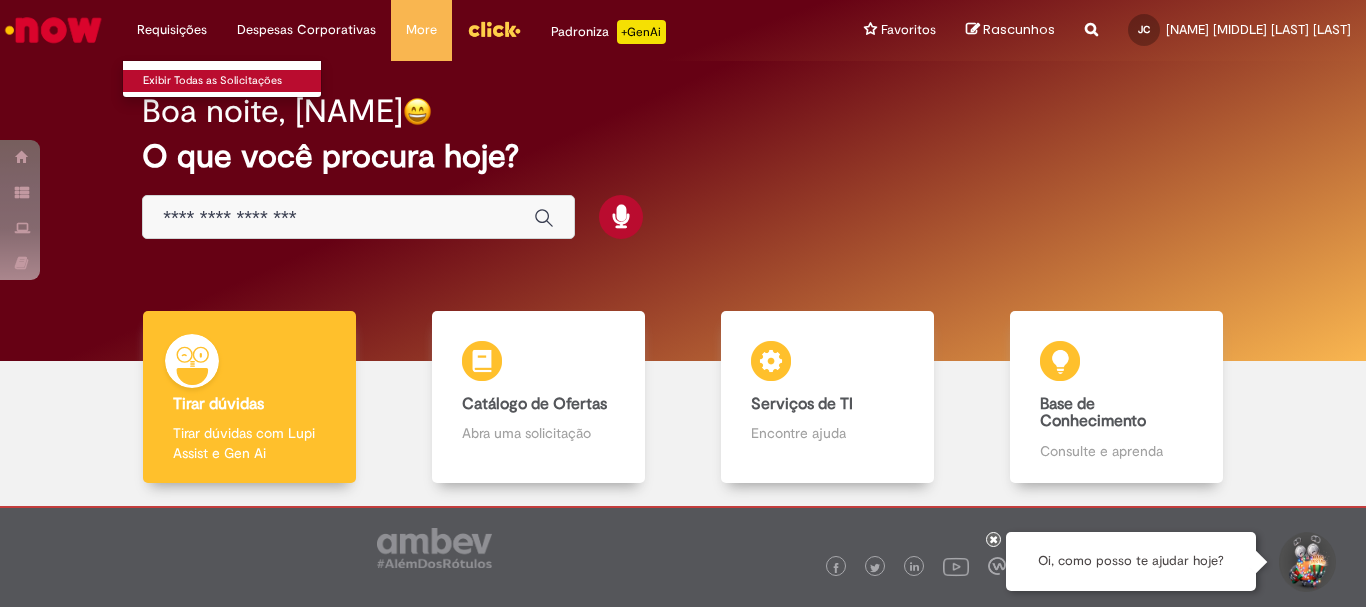 click on "Exibir Todas as Solicitações" at bounding box center (233, 81) 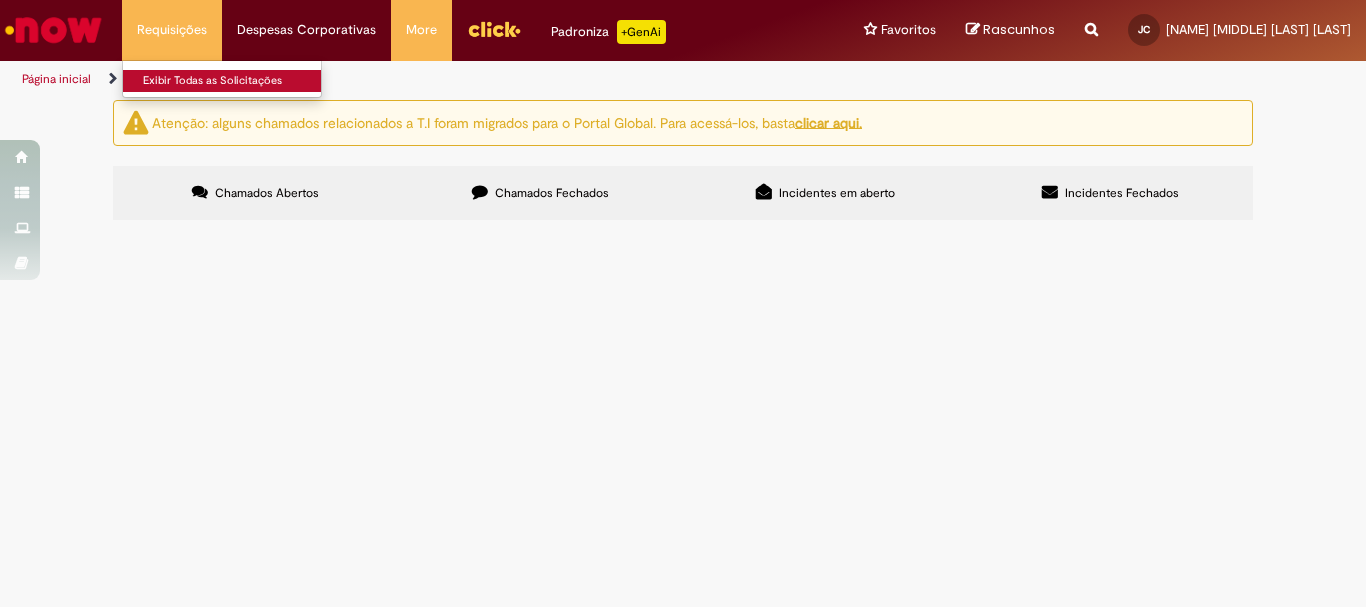 click on "Exibir Todas as Solicitações" at bounding box center [233, 81] 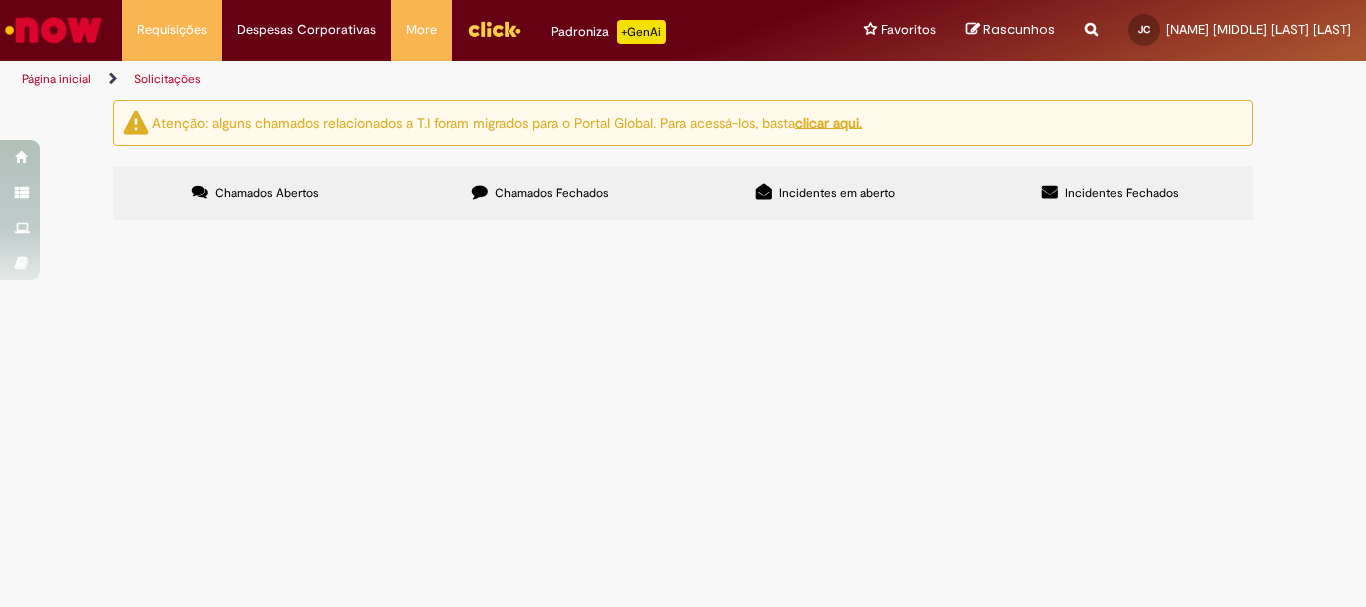 click at bounding box center [0, 0] 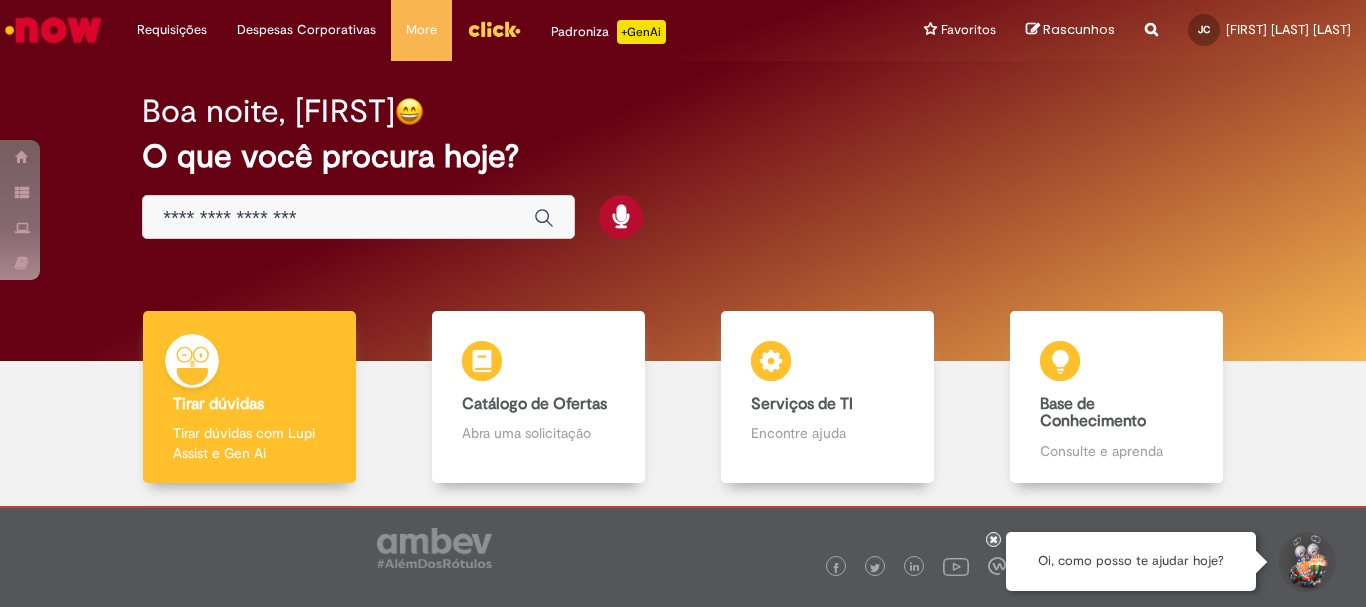 scroll, scrollTop: 0, scrollLeft: 0, axis: both 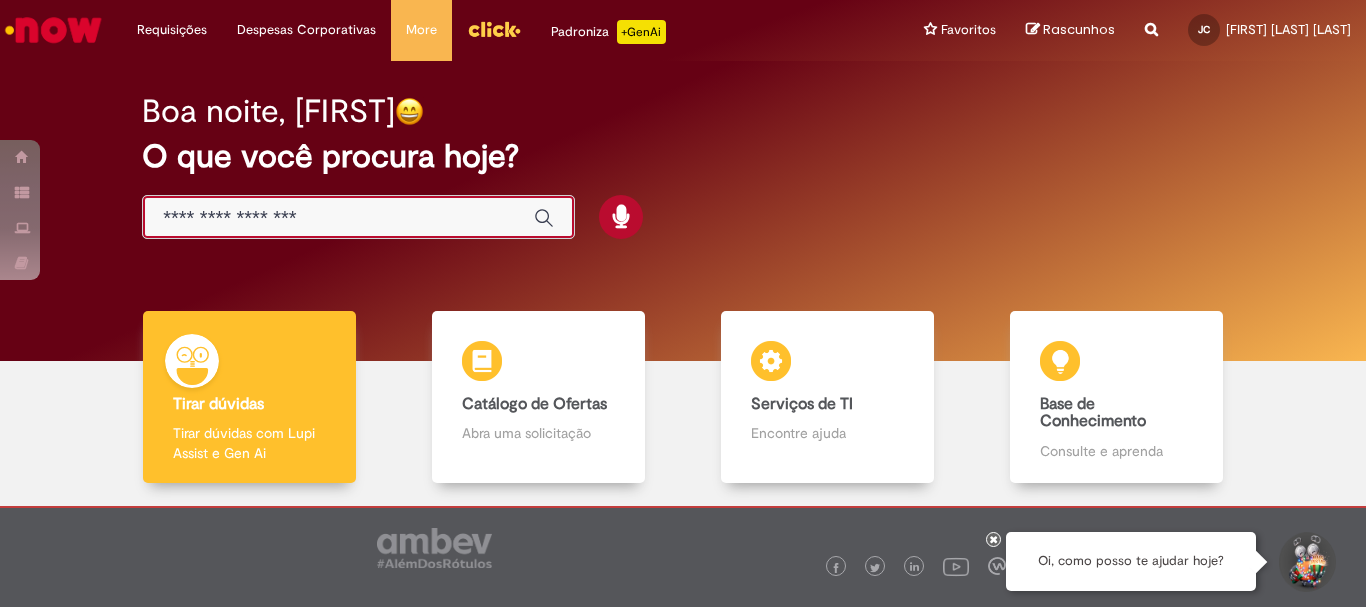 click at bounding box center (338, 218) 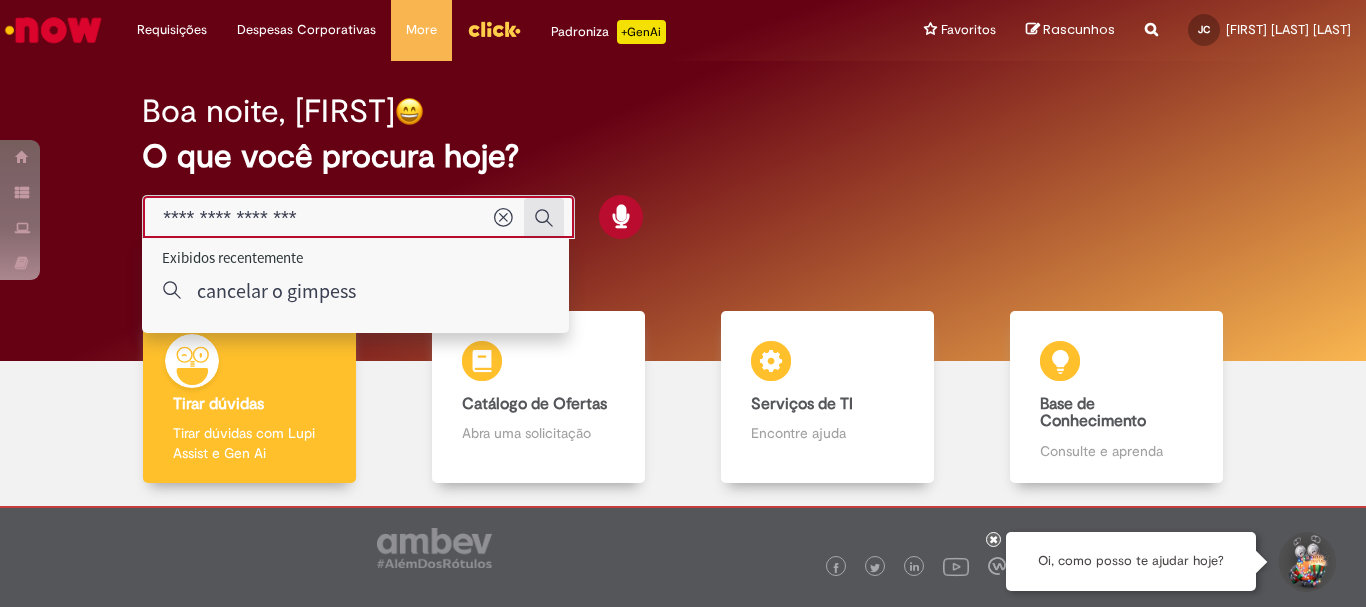 type on "**********" 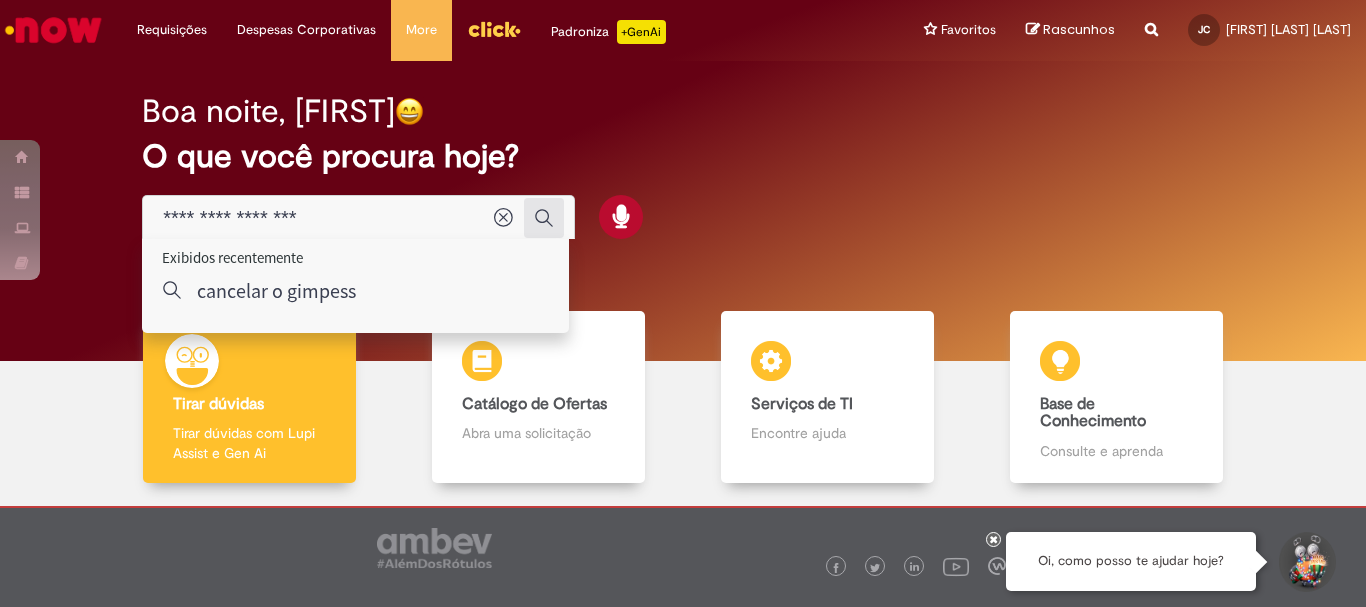 click 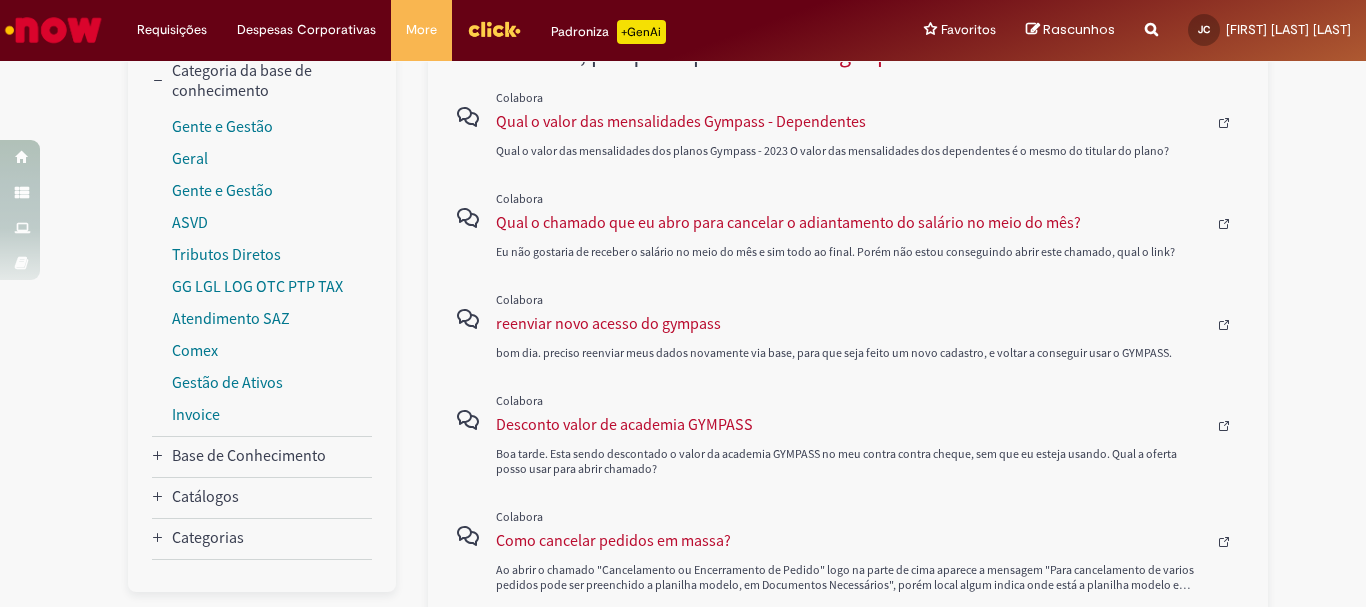 scroll, scrollTop: 116, scrollLeft: 0, axis: vertical 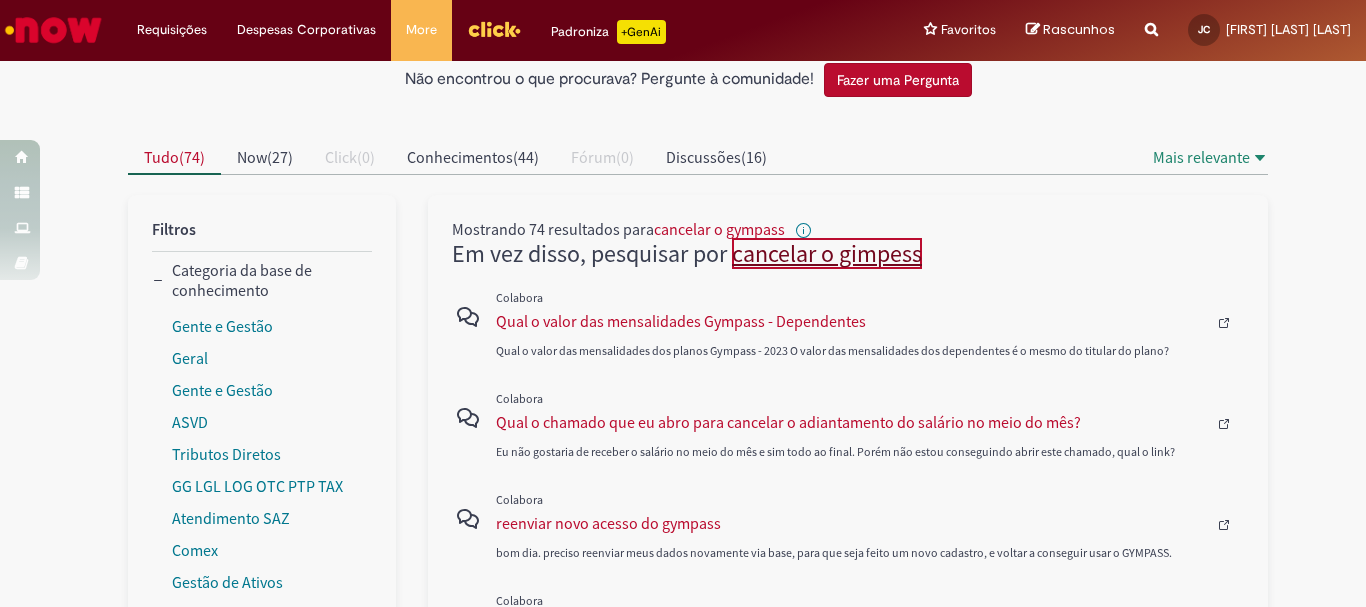 click on "cancelar o gimpess" at bounding box center (827, 253) 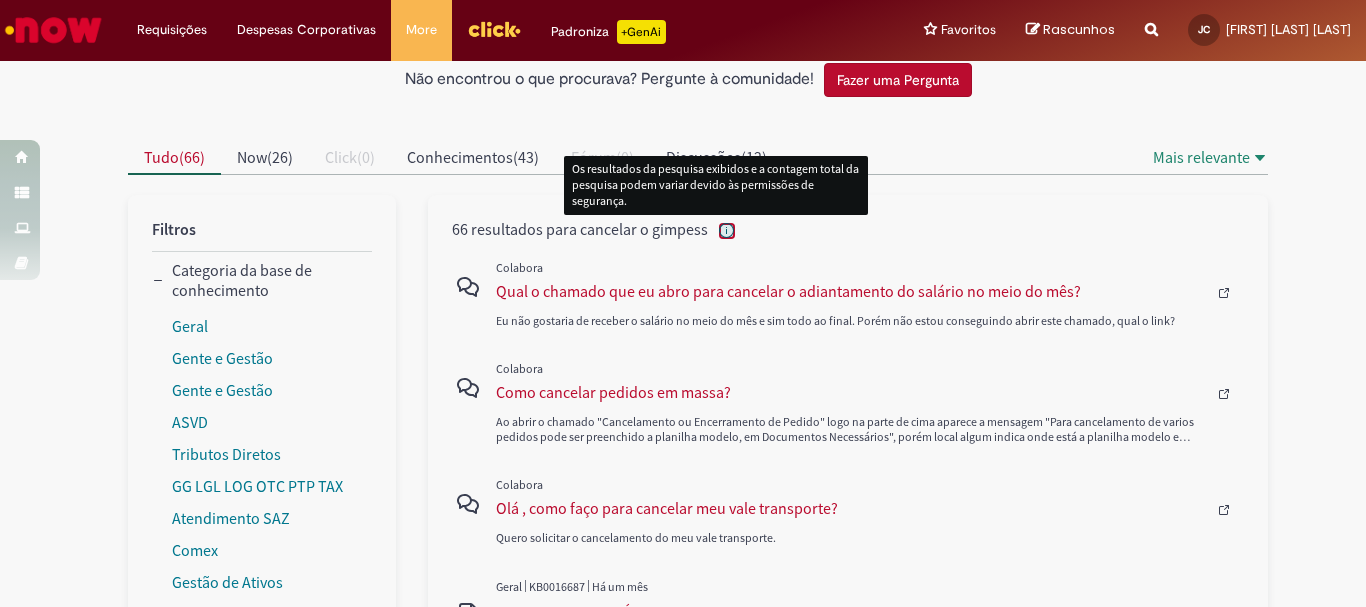 click 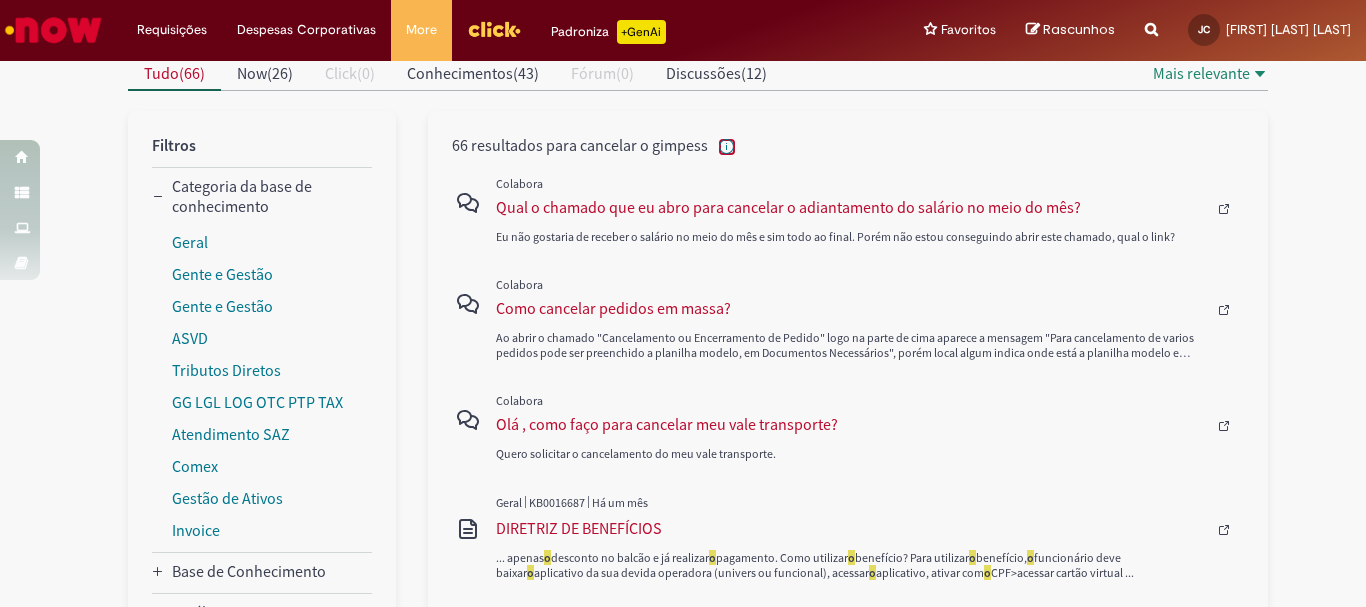 scroll, scrollTop: 0, scrollLeft: 0, axis: both 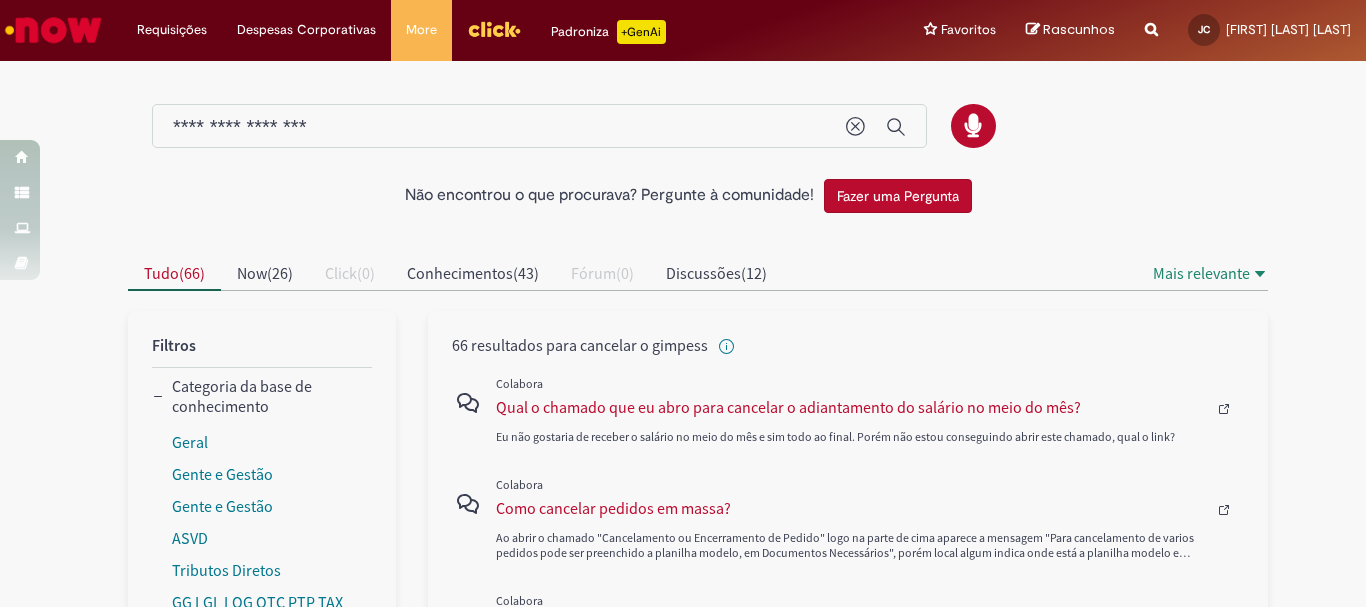 click on "**********" at bounding box center [499, 127] 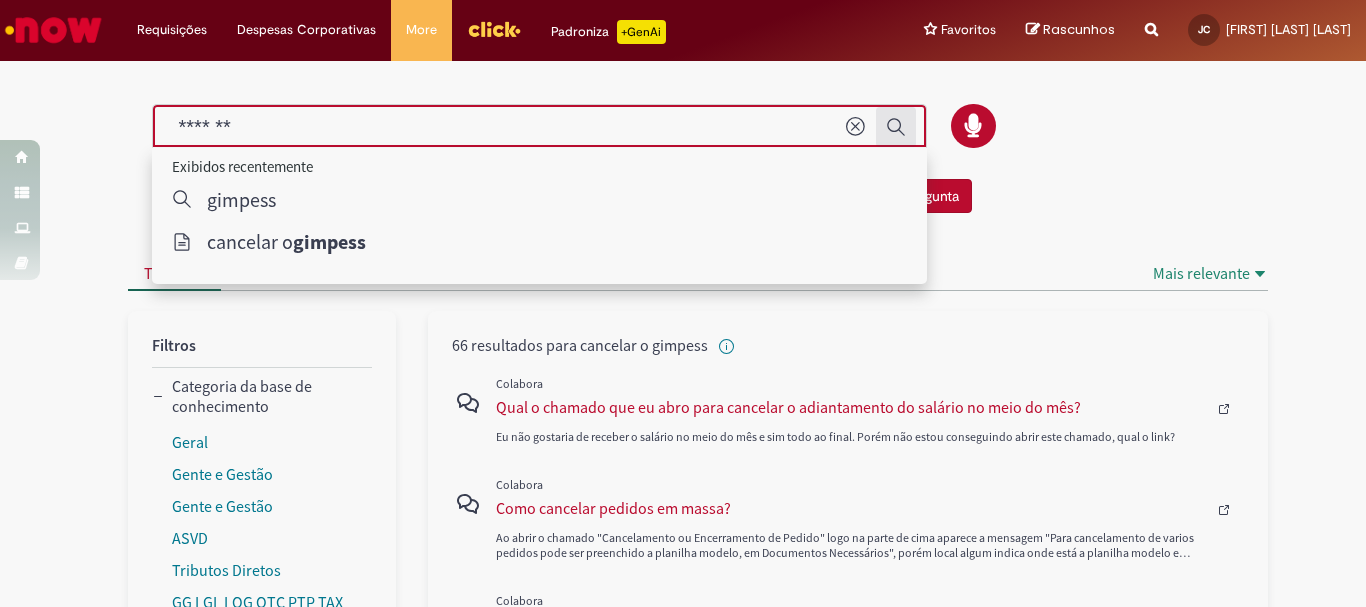 type on "*******" 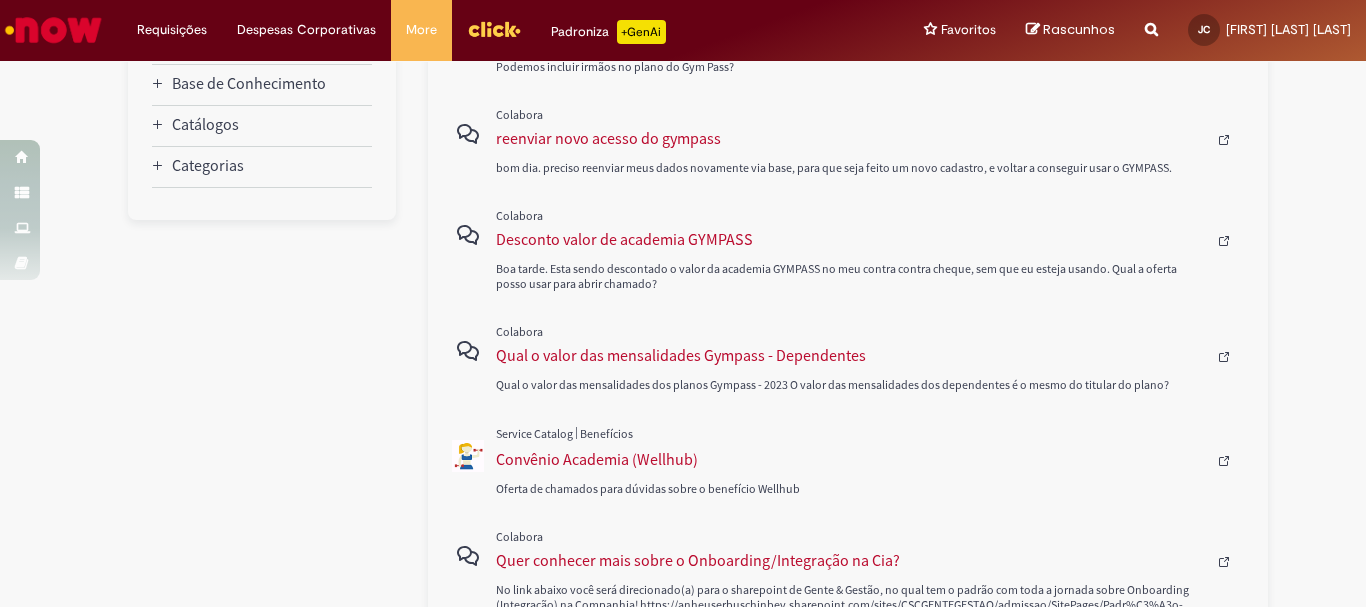 scroll, scrollTop: 100, scrollLeft: 0, axis: vertical 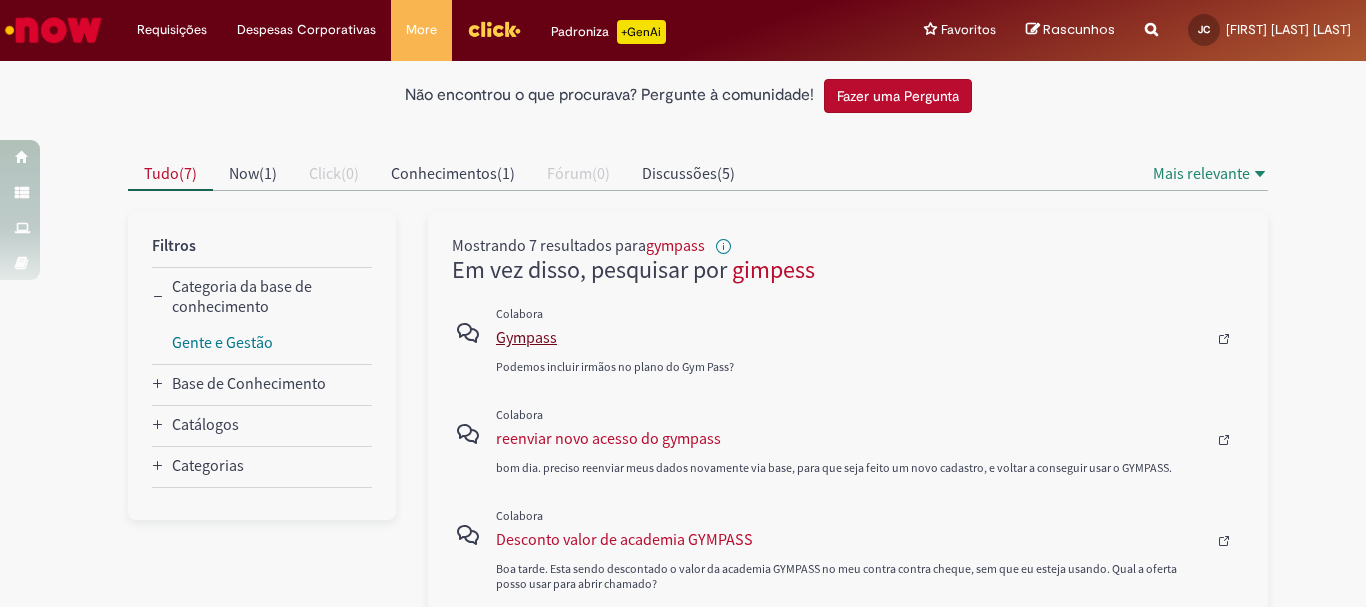 click on "Gympass" at bounding box center [851, 337] 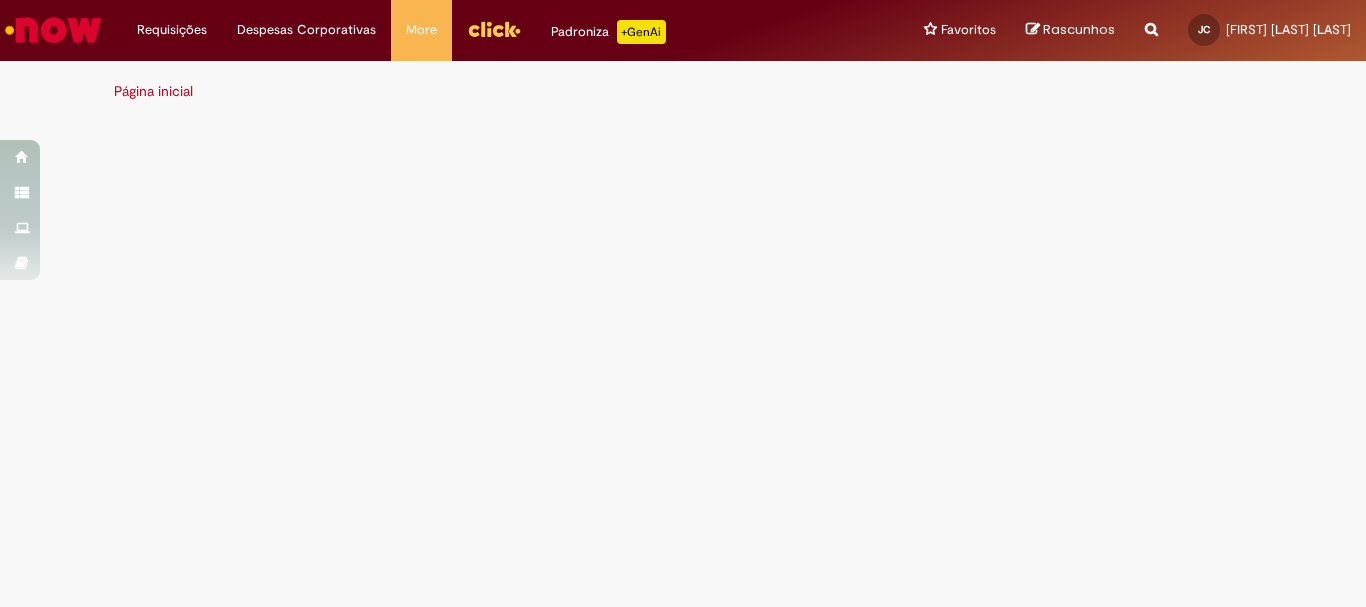 scroll, scrollTop: 0, scrollLeft: 0, axis: both 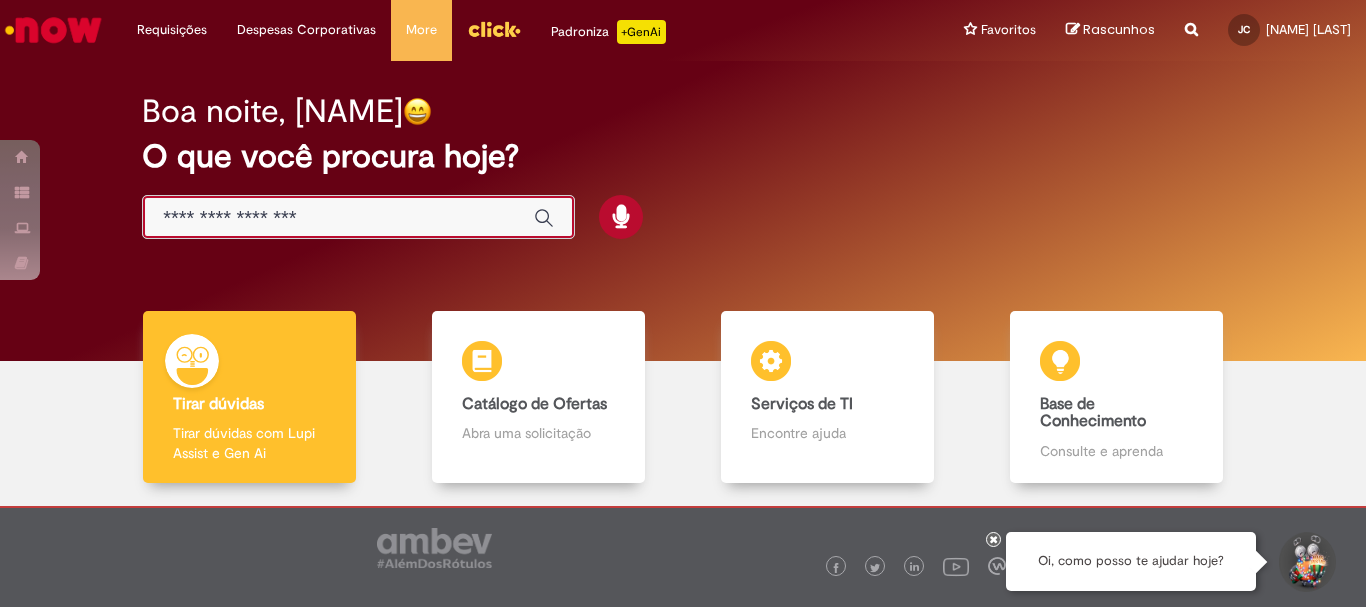 click at bounding box center [338, 218] 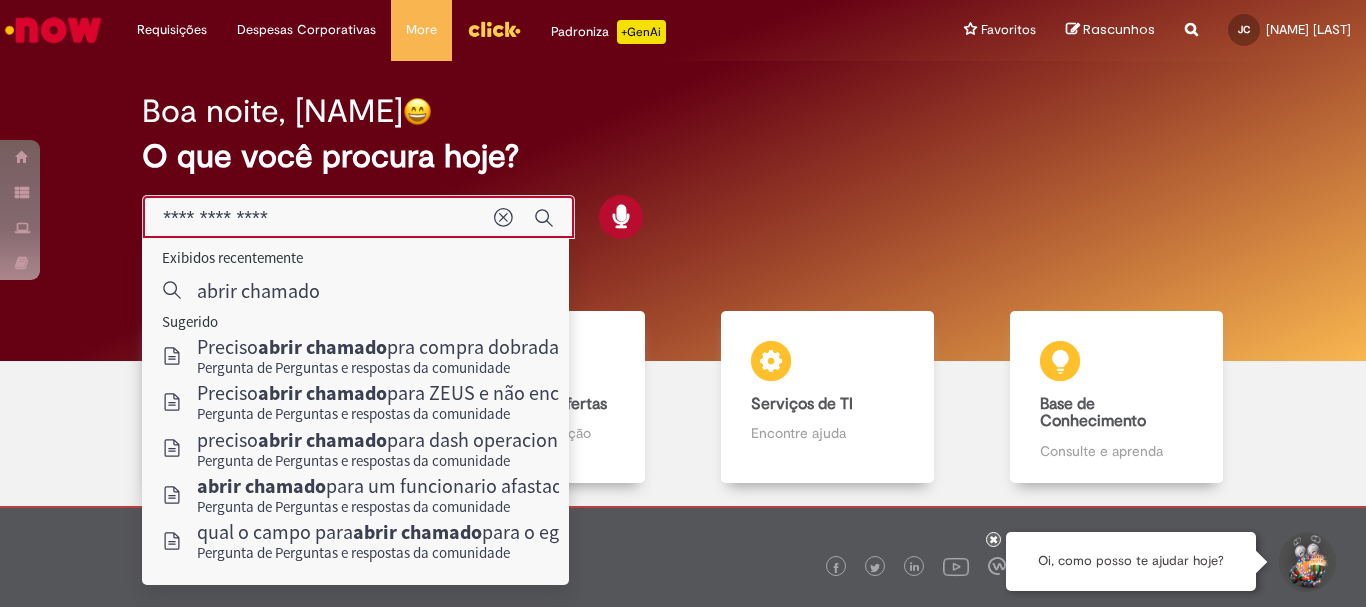 type on "**********" 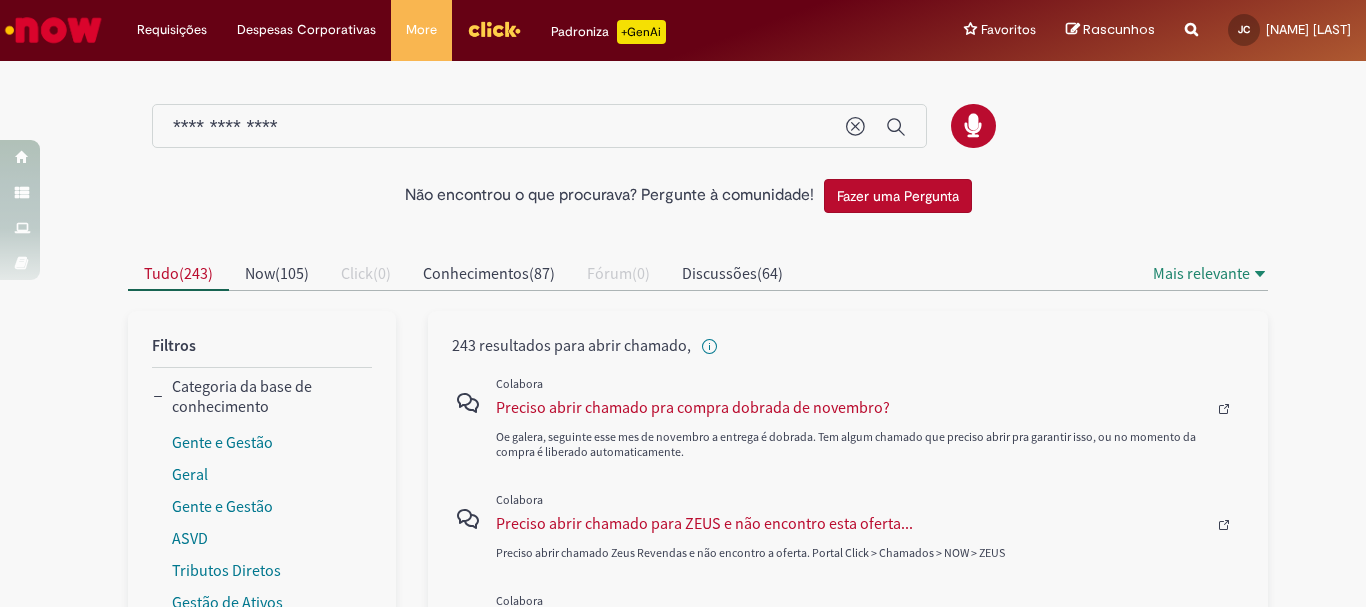 click on "**********" at bounding box center [499, 127] 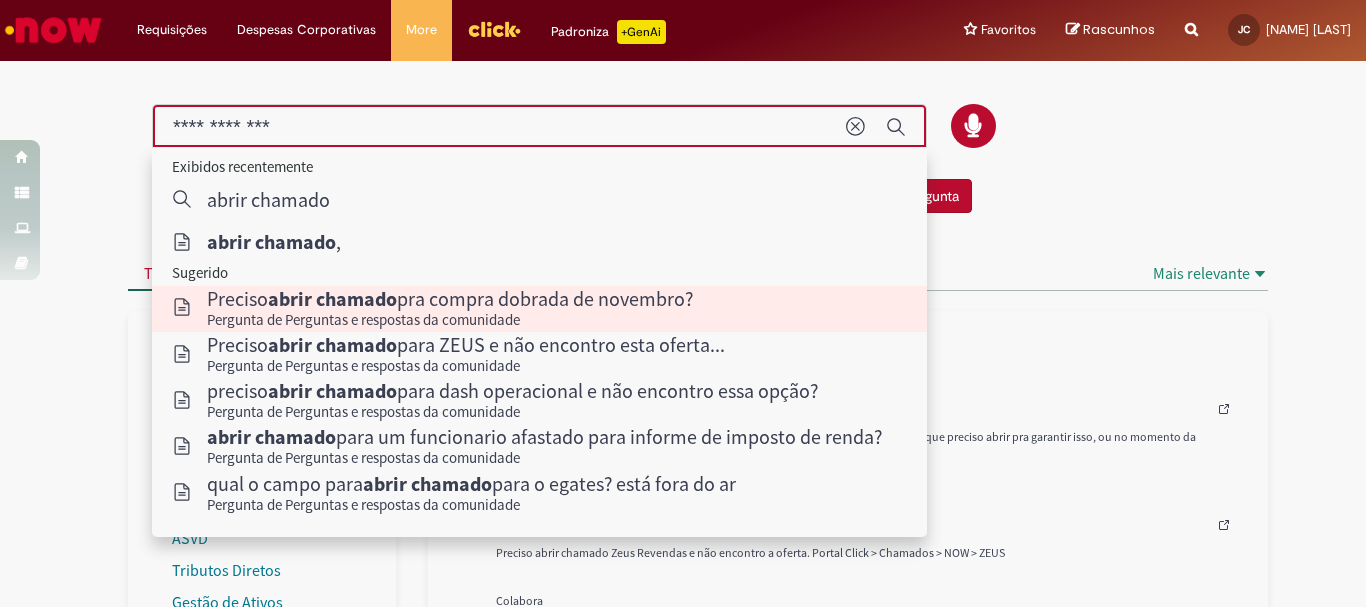 scroll, scrollTop: 100, scrollLeft: 0, axis: vertical 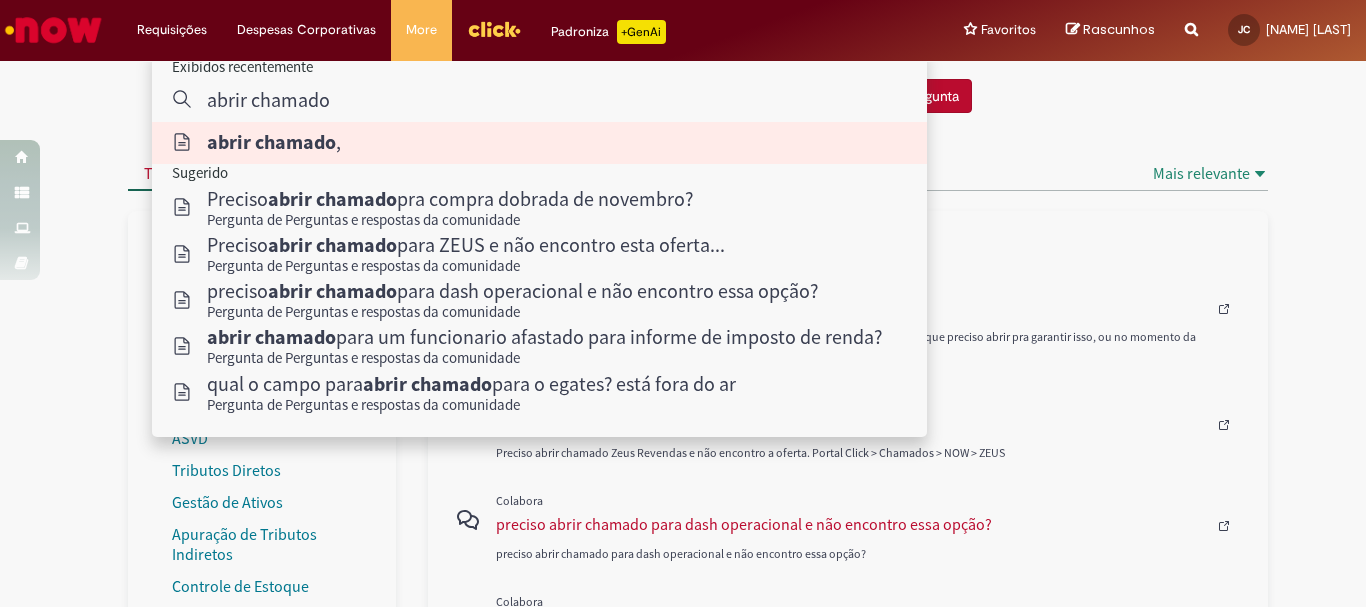 type on "**********" 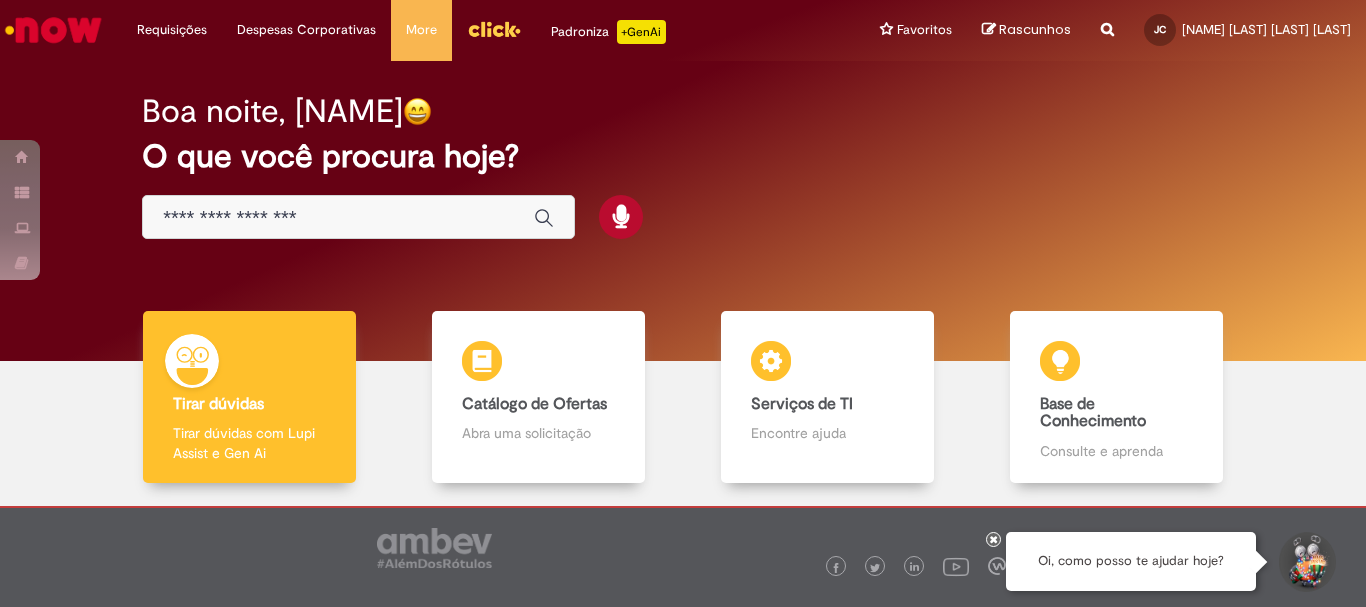 scroll, scrollTop: 0, scrollLeft: 0, axis: both 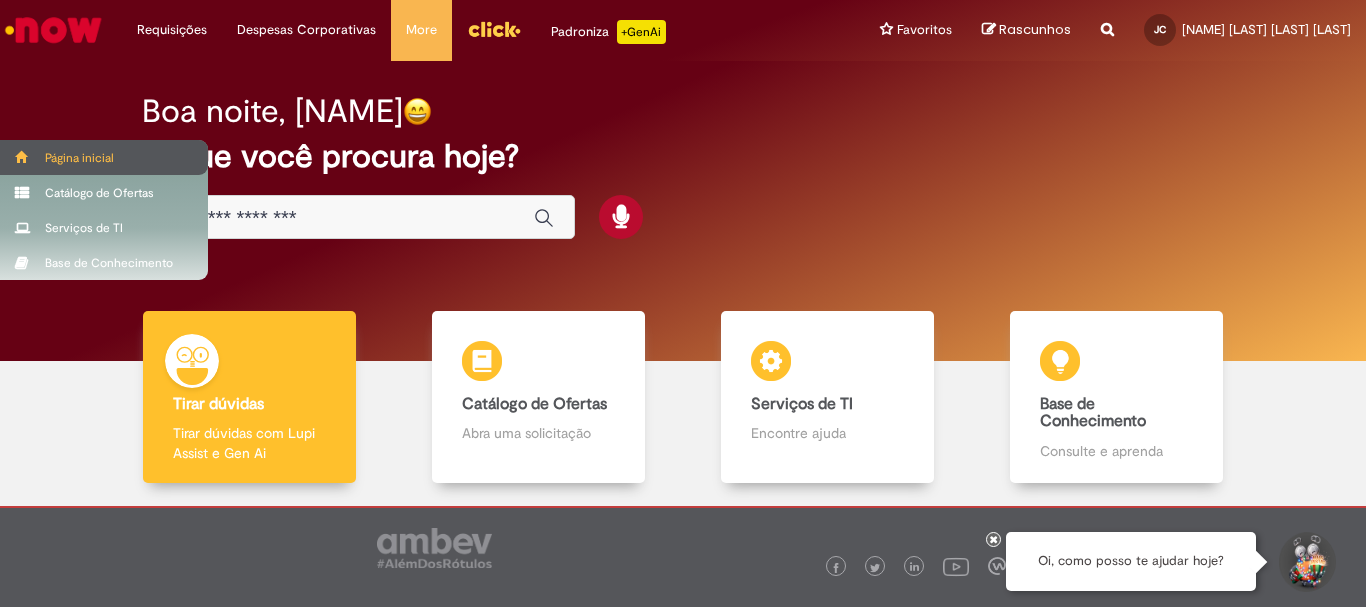 click on "Página inicial" at bounding box center (104, 157) 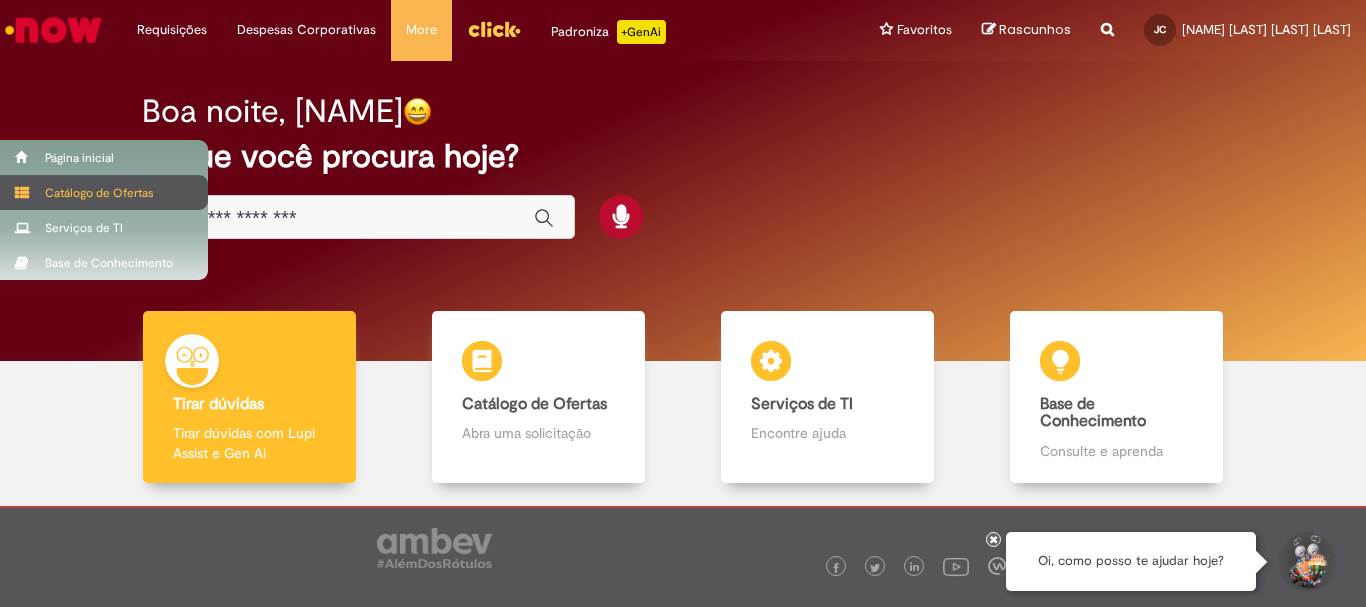click on "Catálogo de Ofertas" at bounding box center (104, 192) 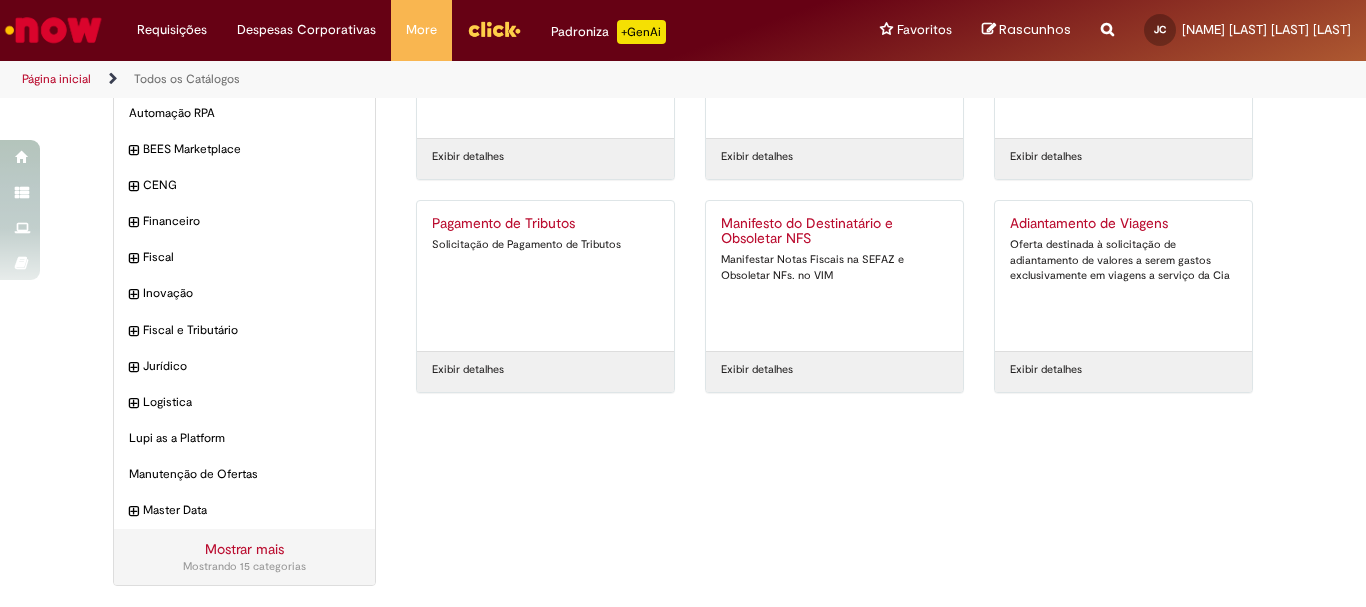 scroll, scrollTop: 0, scrollLeft: 0, axis: both 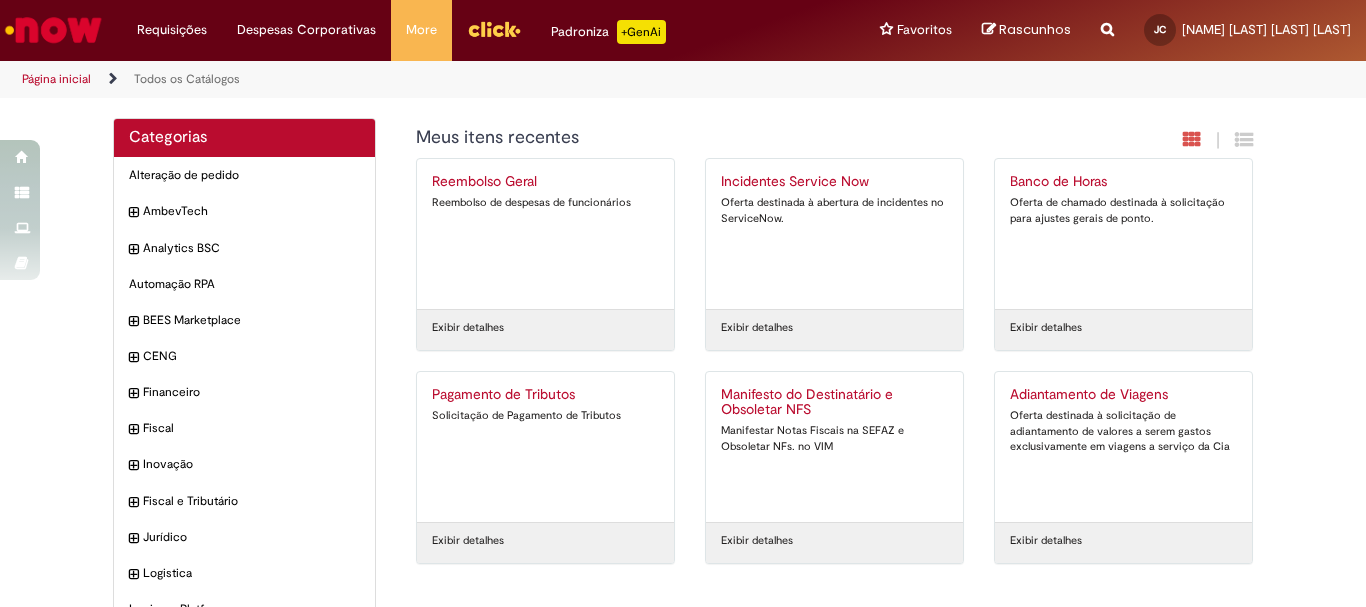click on "Exibir detalhes" at bounding box center (757, 328) 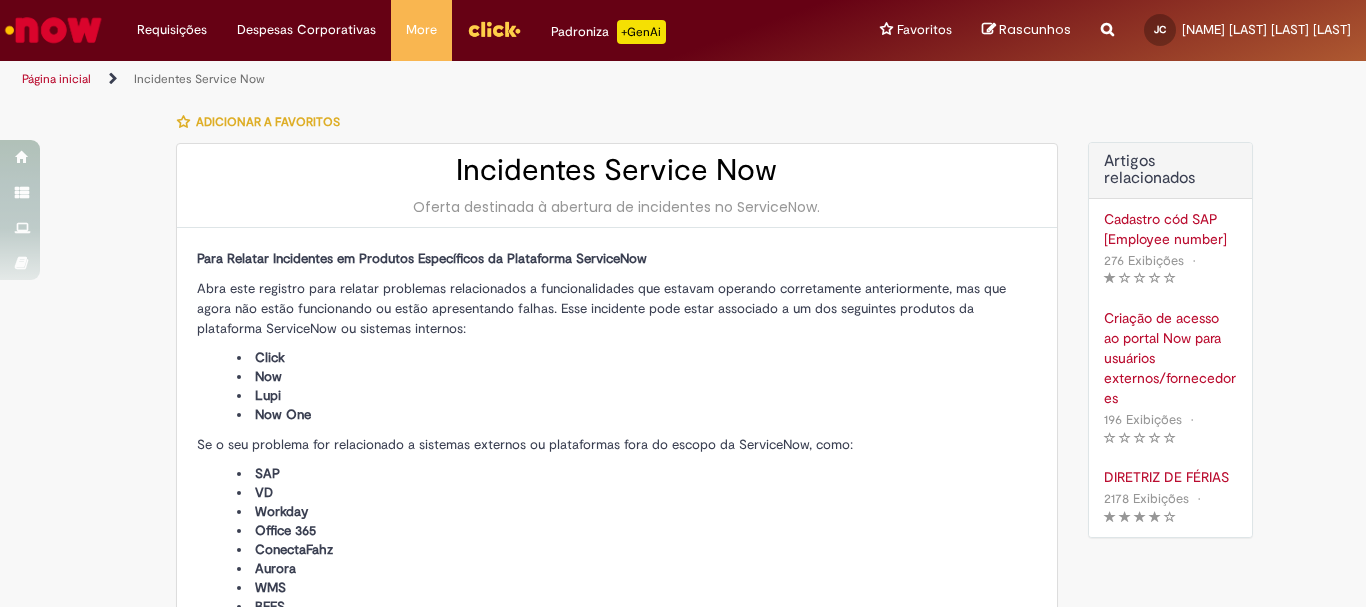 type on "**********" 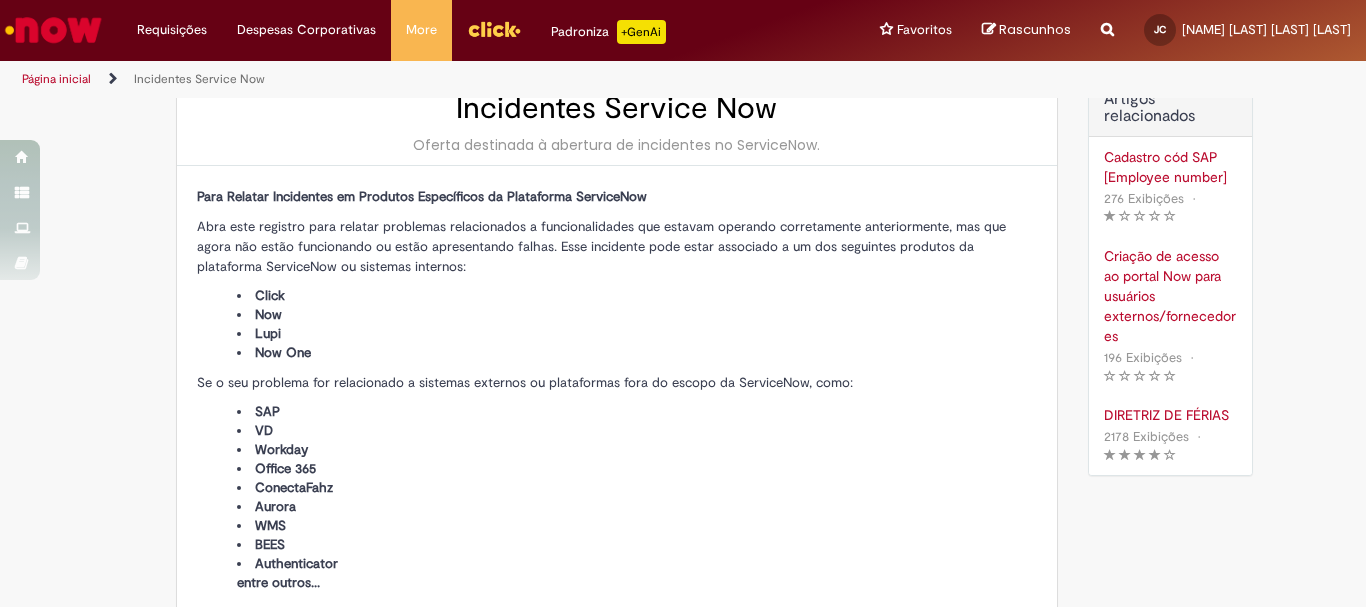 scroll, scrollTop: 0, scrollLeft: 0, axis: both 